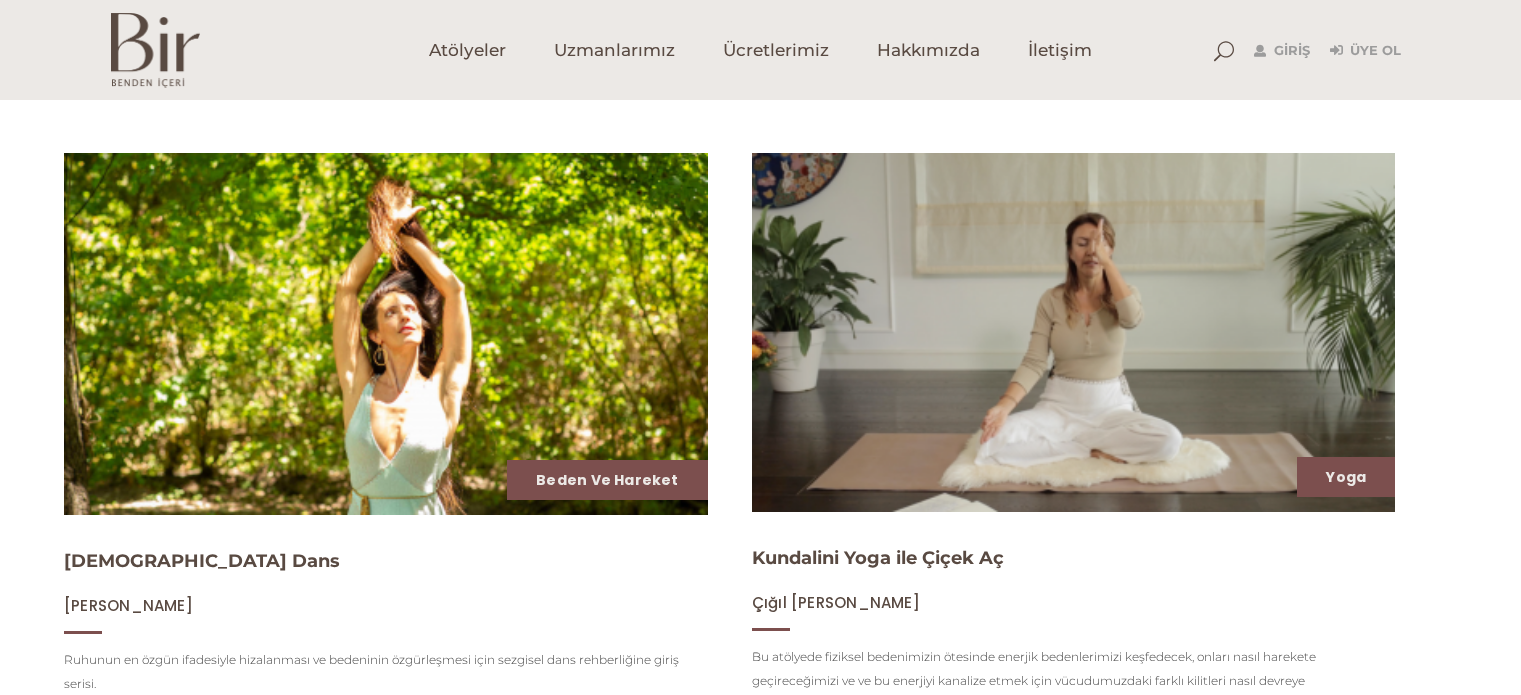 scroll, scrollTop: 0, scrollLeft: 0, axis: both 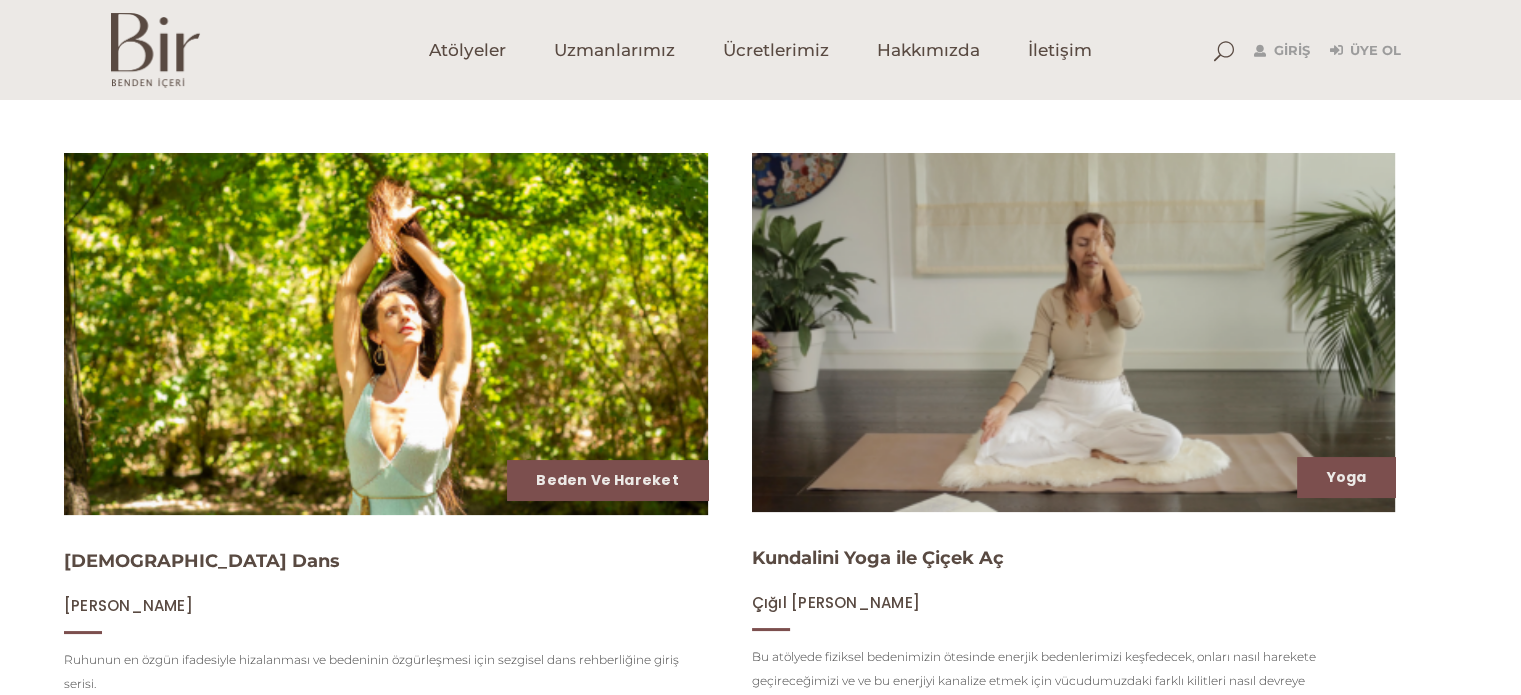 click on "Giriş Üye Ol" at bounding box center (1307, 50) 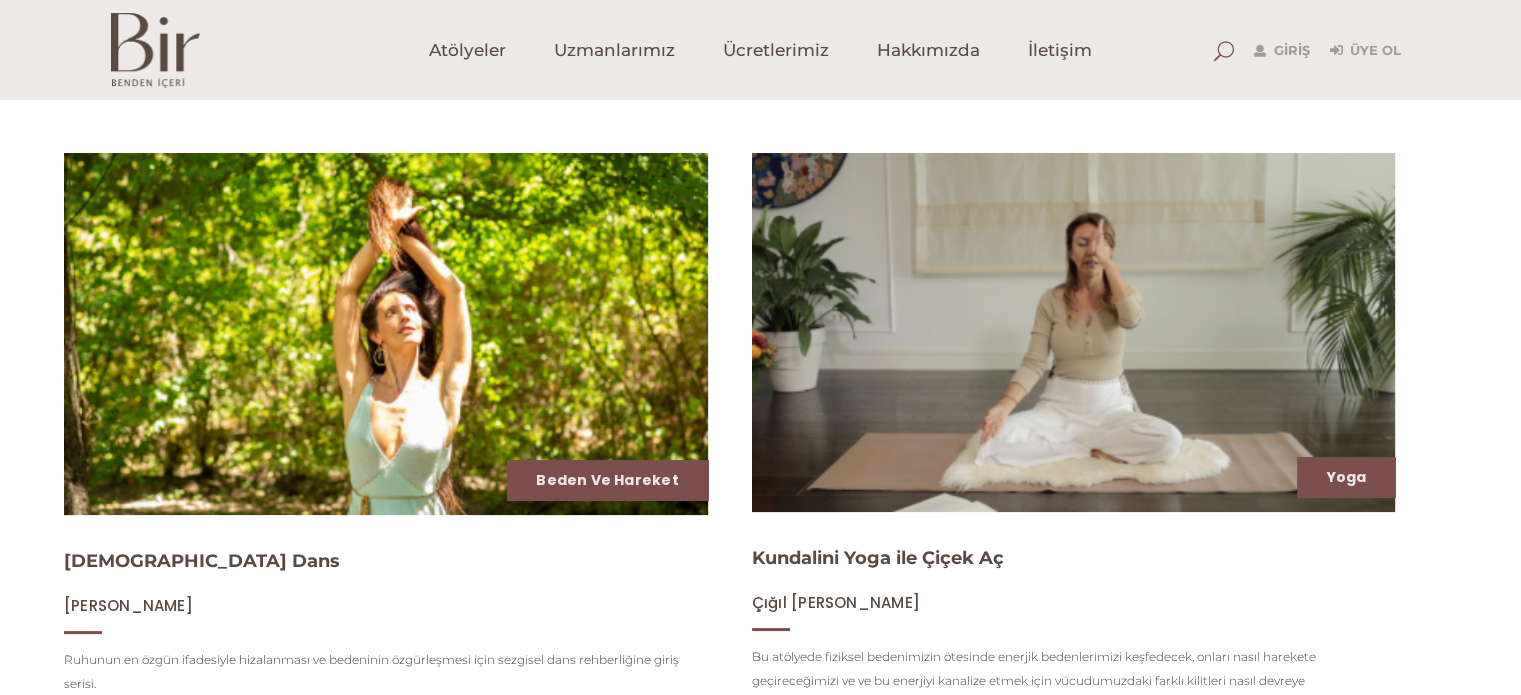 click at bounding box center (1224, 51) 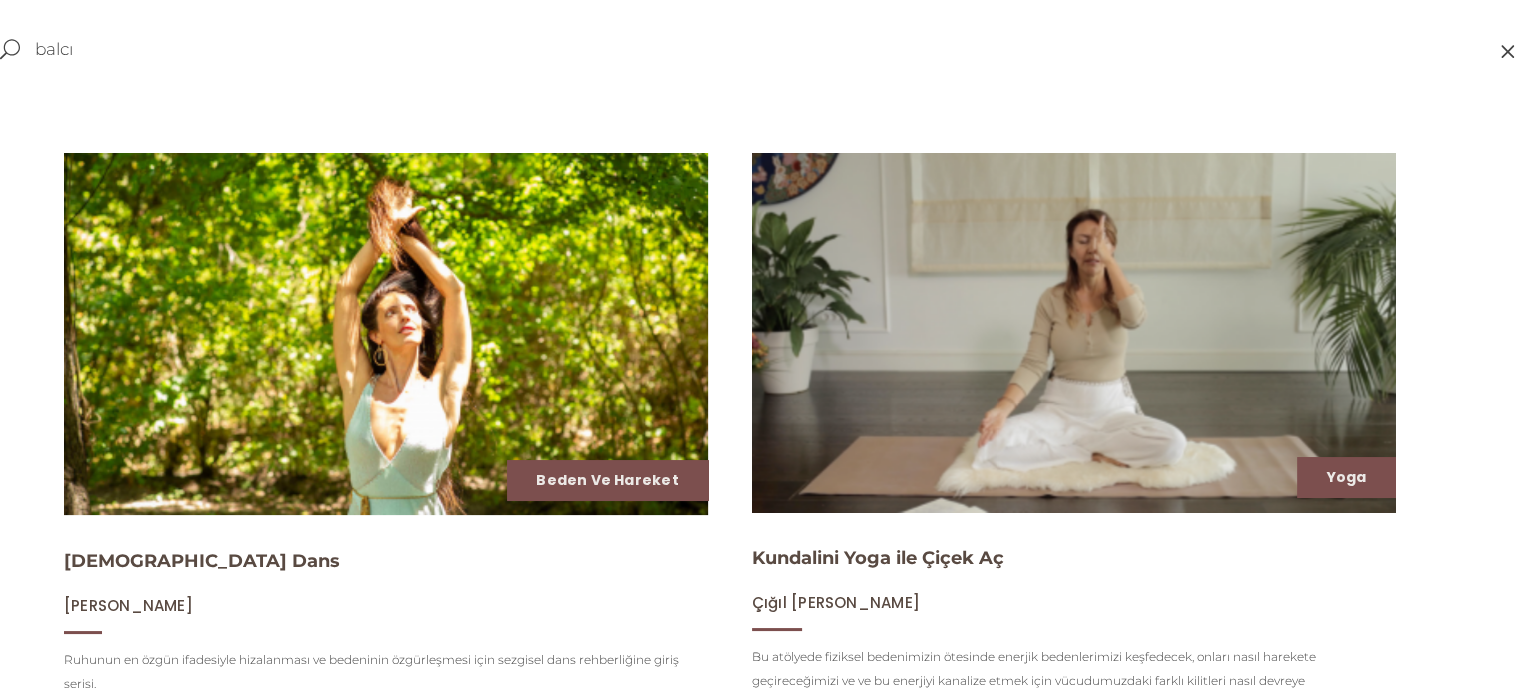 type on "balcı" 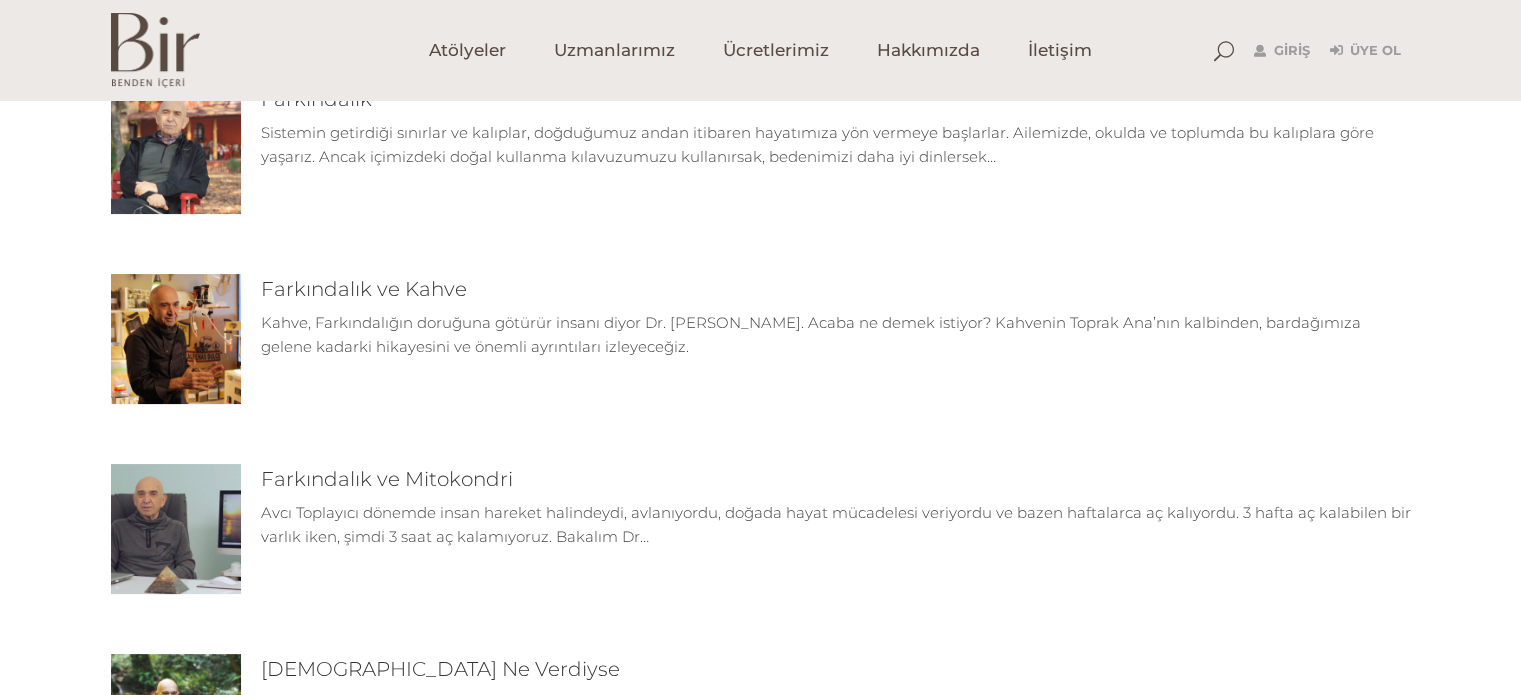 scroll, scrollTop: 600, scrollLeft: 0, axis: vertical 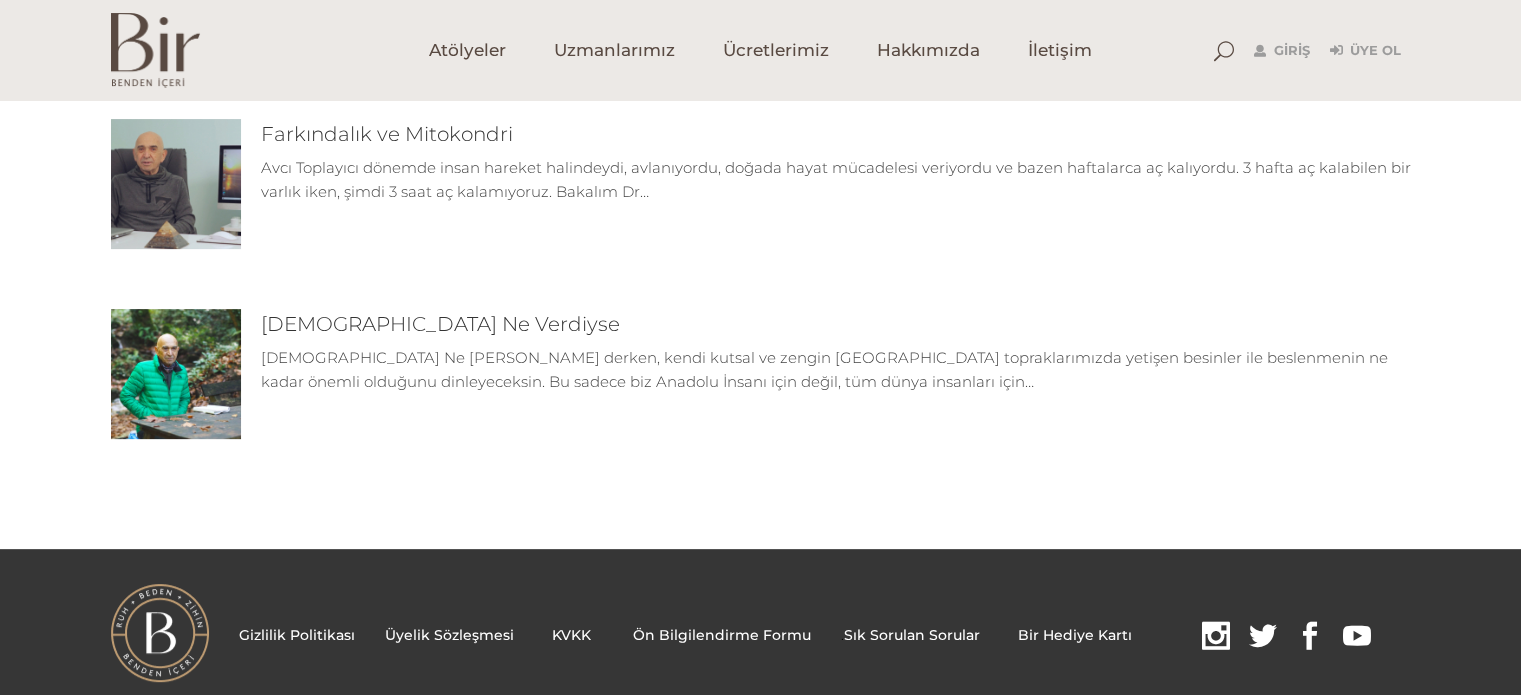 click at bounding box center (176, 374) 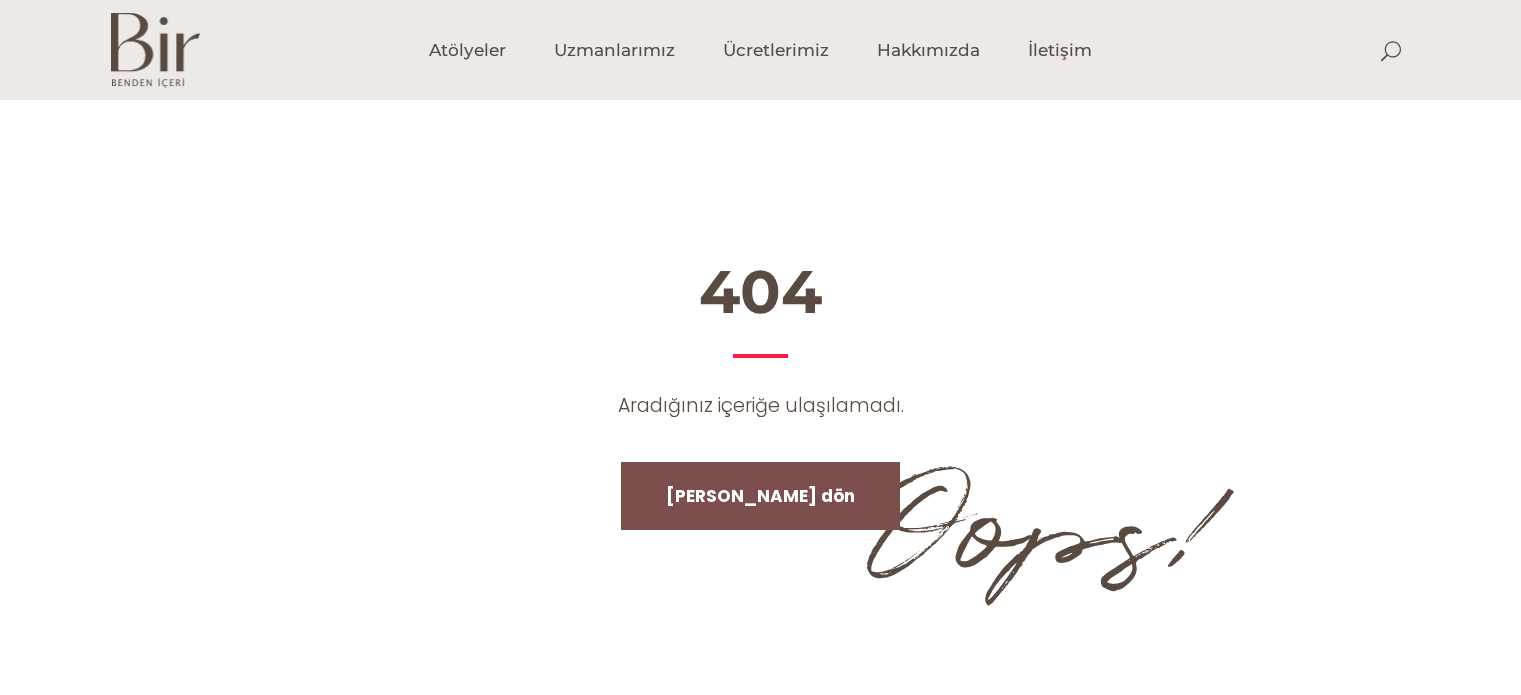scroll, scrollTop: 0, scrollLeft: 0, axis: both 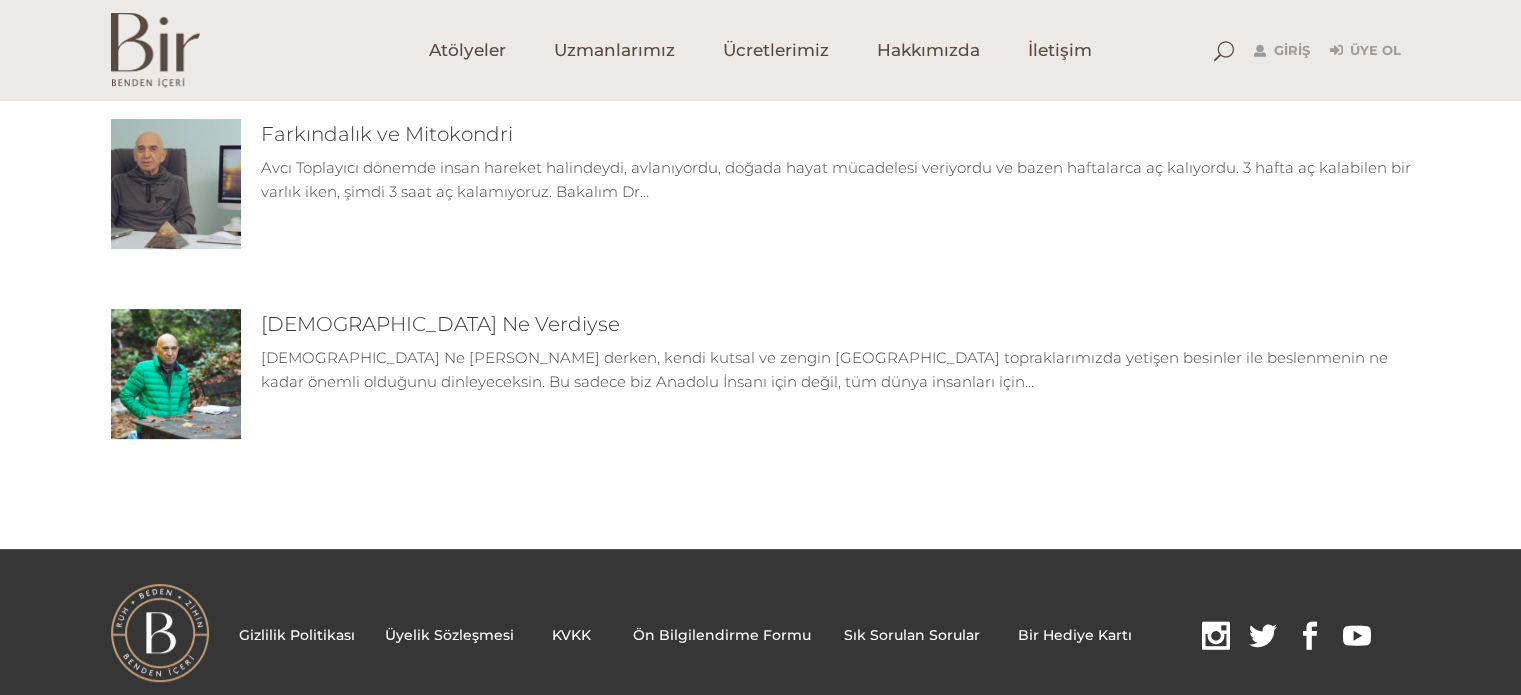 click at bounding box center (176, 184) 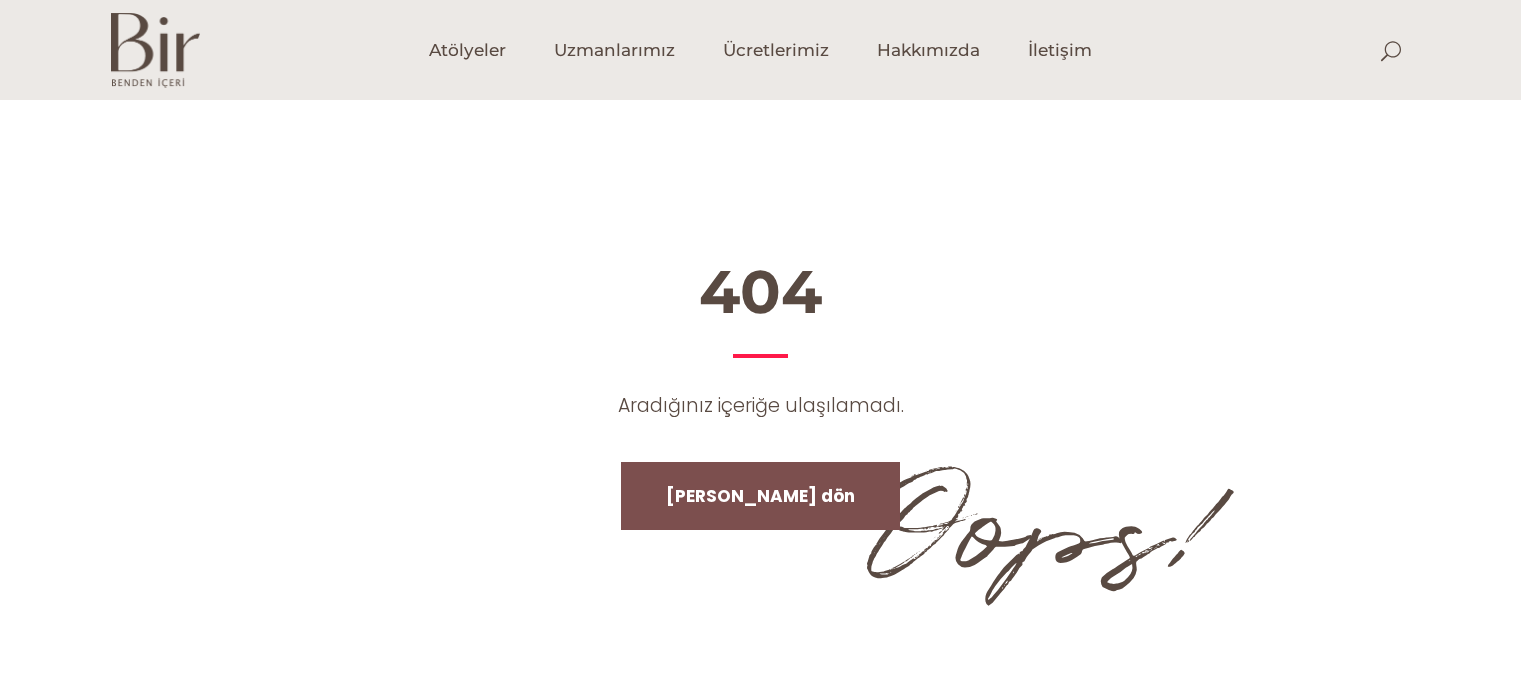 scroll, scrollTop: 0, scrollLeft: 0, axis: both 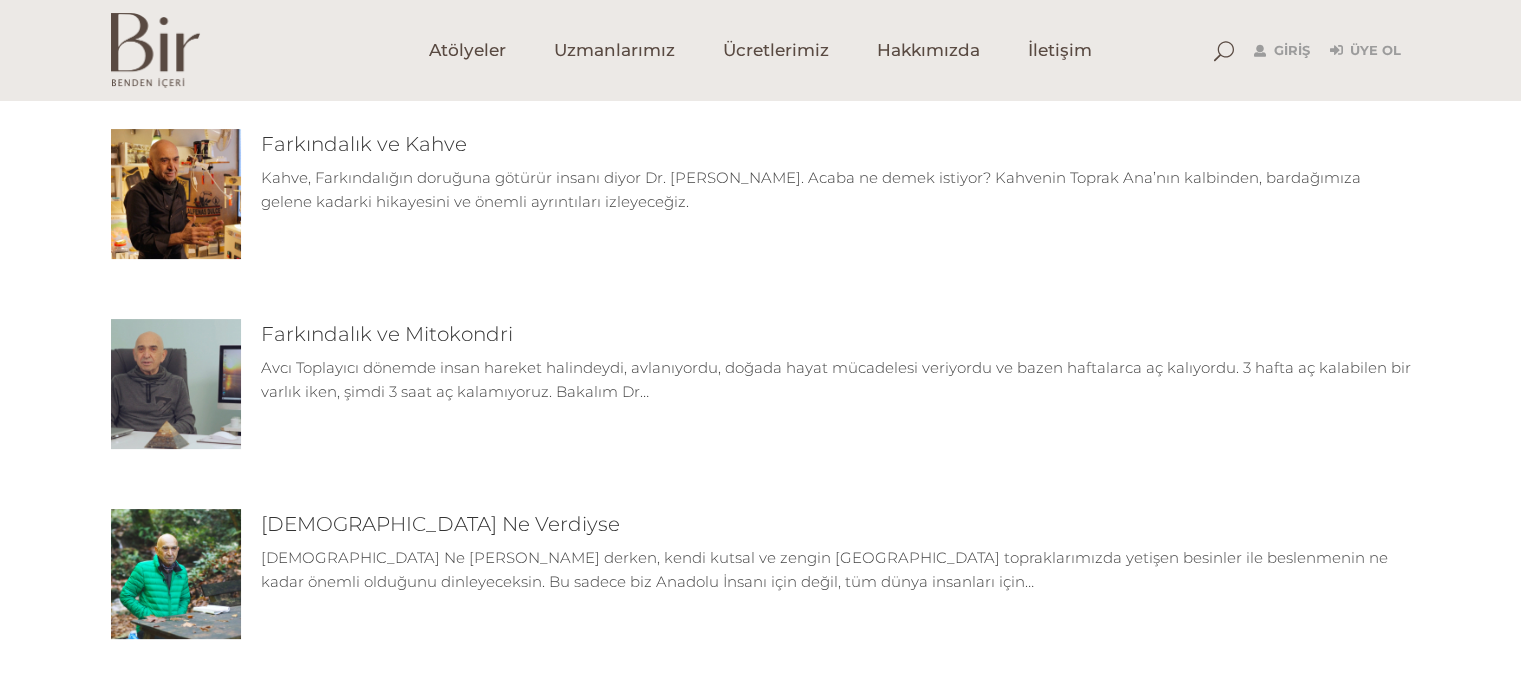 click at bounding box center [176, 194] 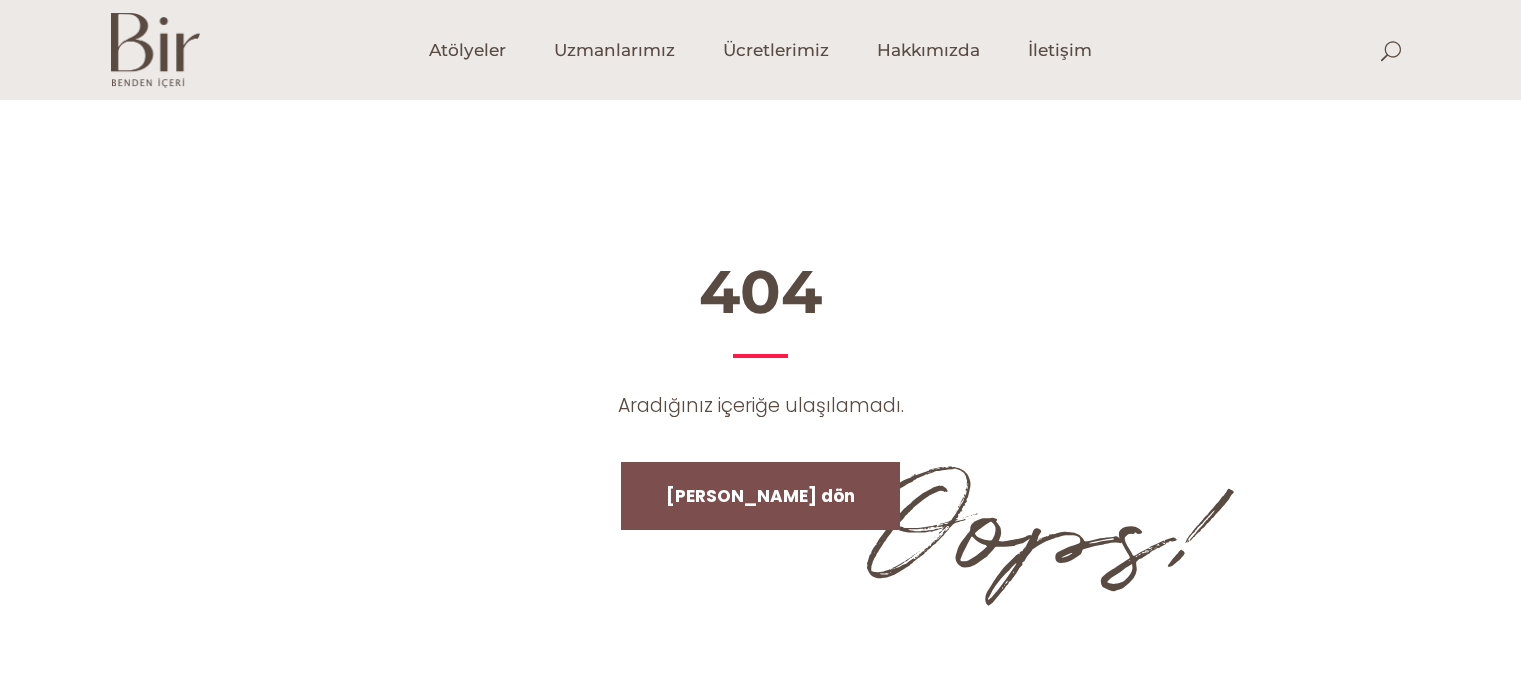 scroll, scrollTop: 0, scrollLeft: 0, axis: both 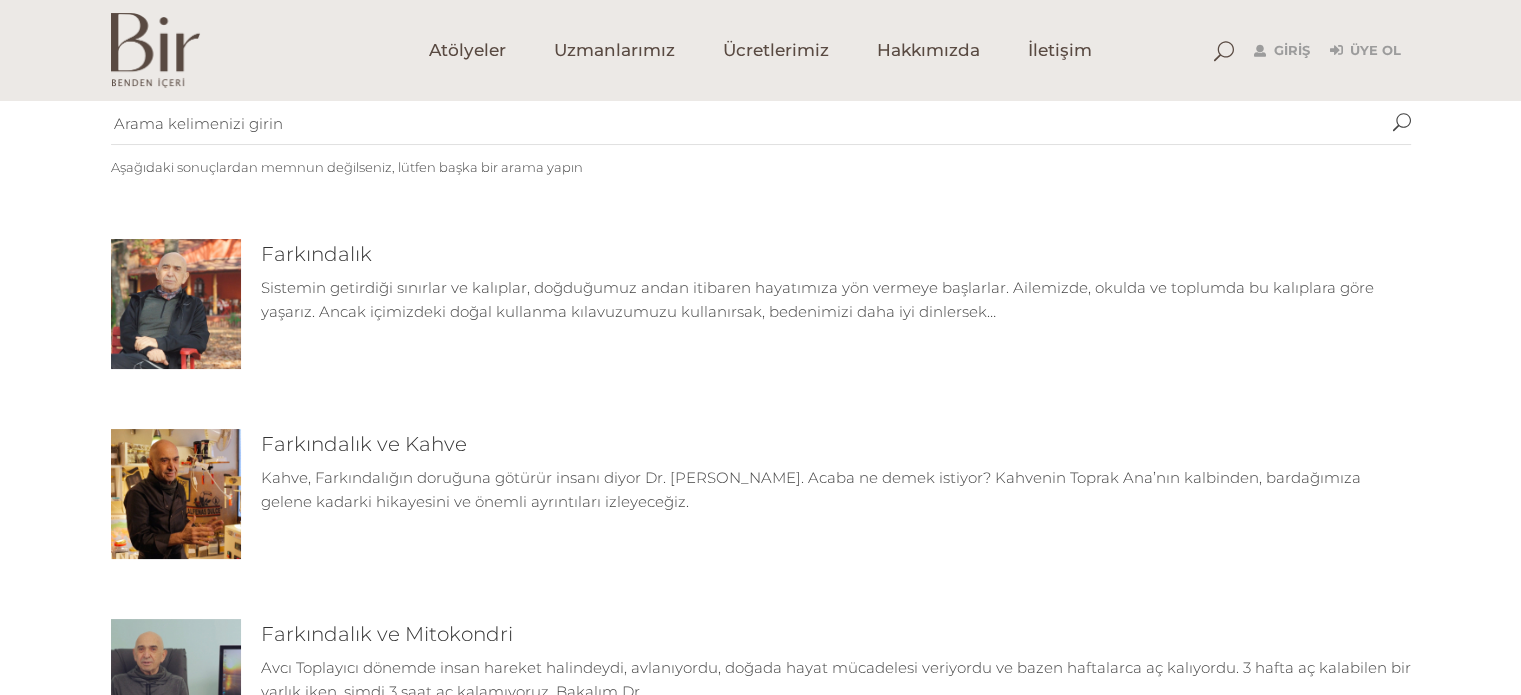 click at bounding box center [176, 304] 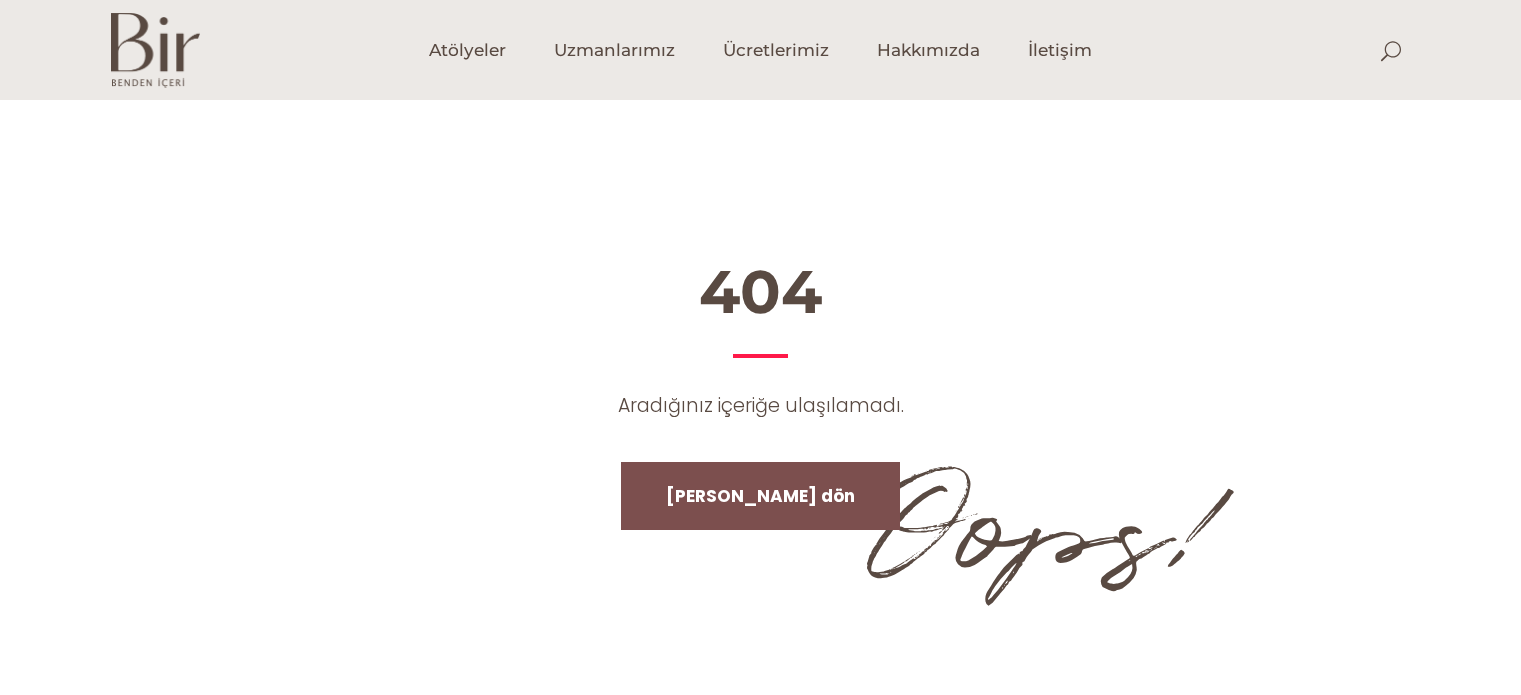 scroll, scrollTop: 0, scrollLeft: 0, axis: both 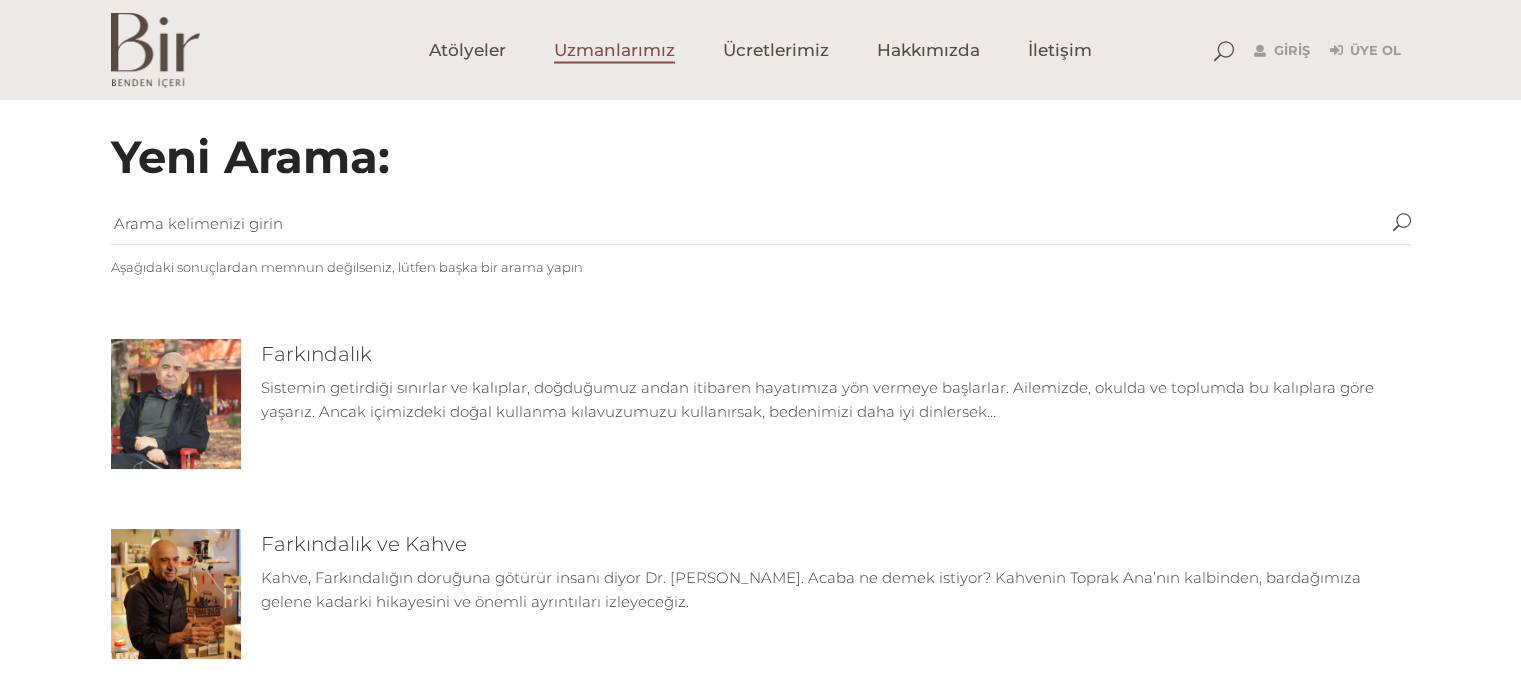 click on "Uzmanlarımız" at bounding box center (614, 50) 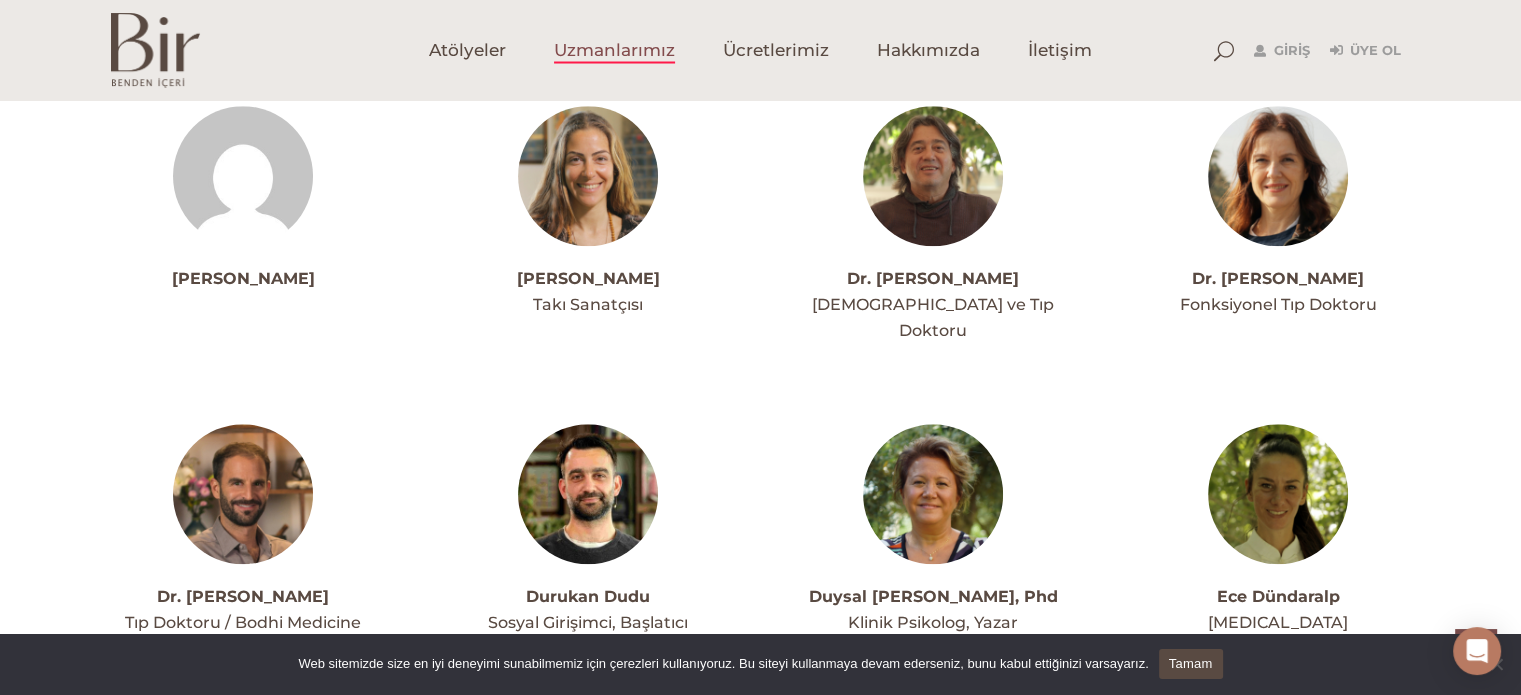 scroll, scrollTop: 1800, scrollLeft: 0, axis: vertical 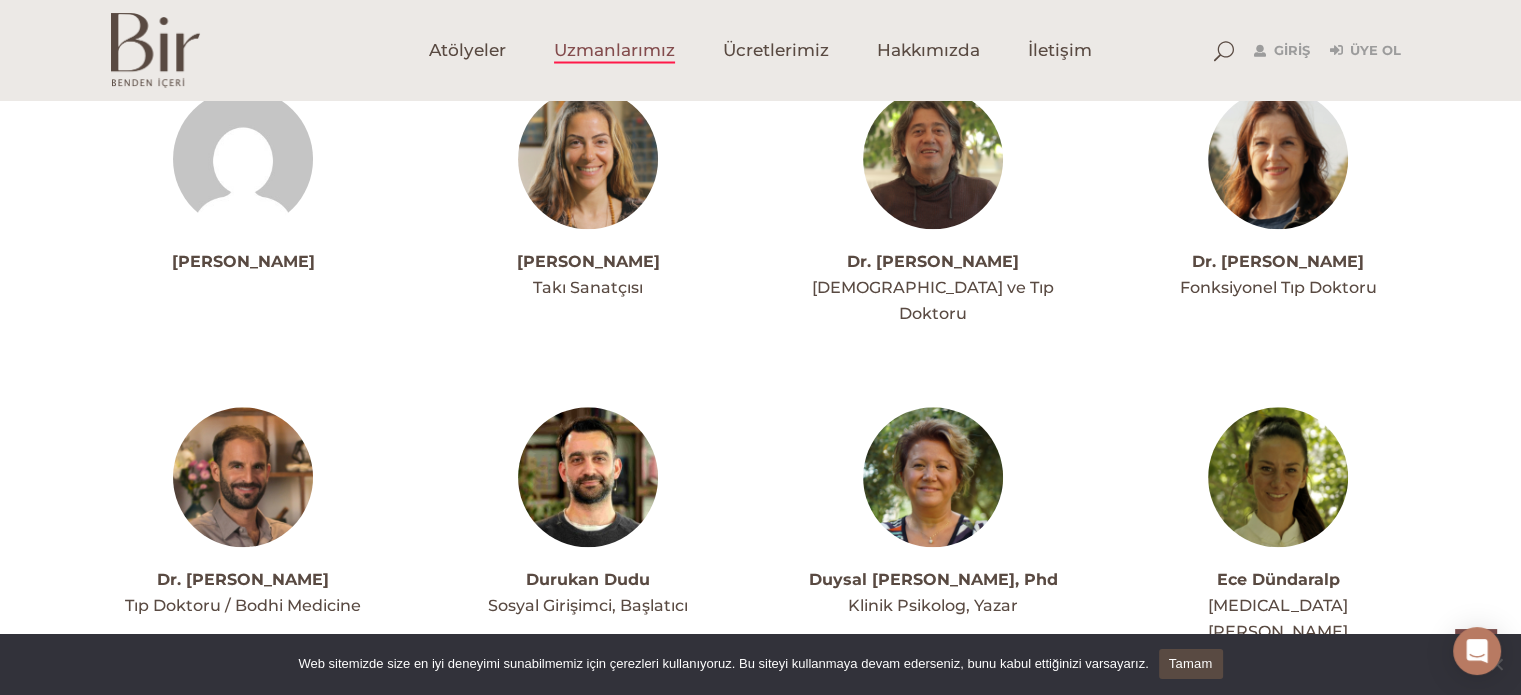 drag, startPoint x: 1167, startPoint y: 230, endPoint x: 1393, endPoint y: 235, distance: 226.0553 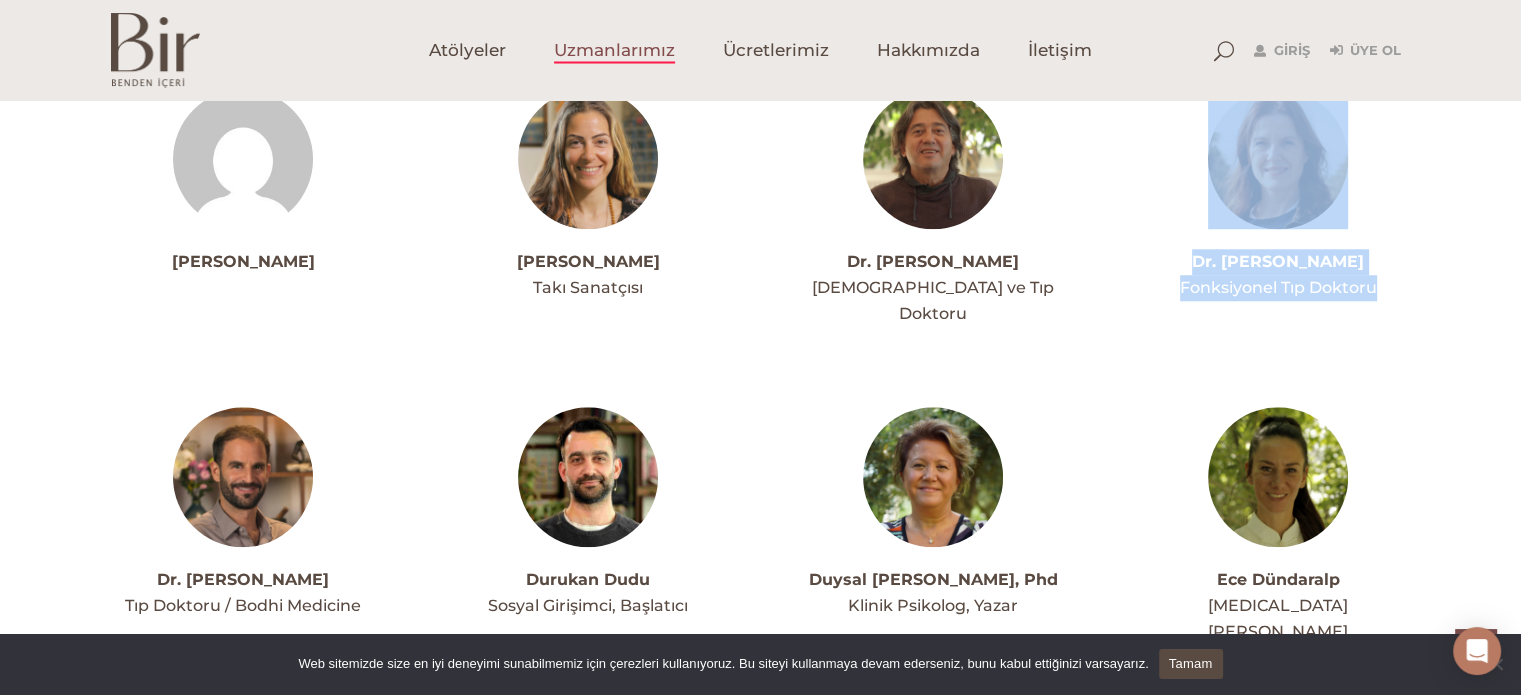 drag, startPoint x: 1420, startPoint y: 223, endPoint x: 1143, endPoint y: 229, distance: 277.06497 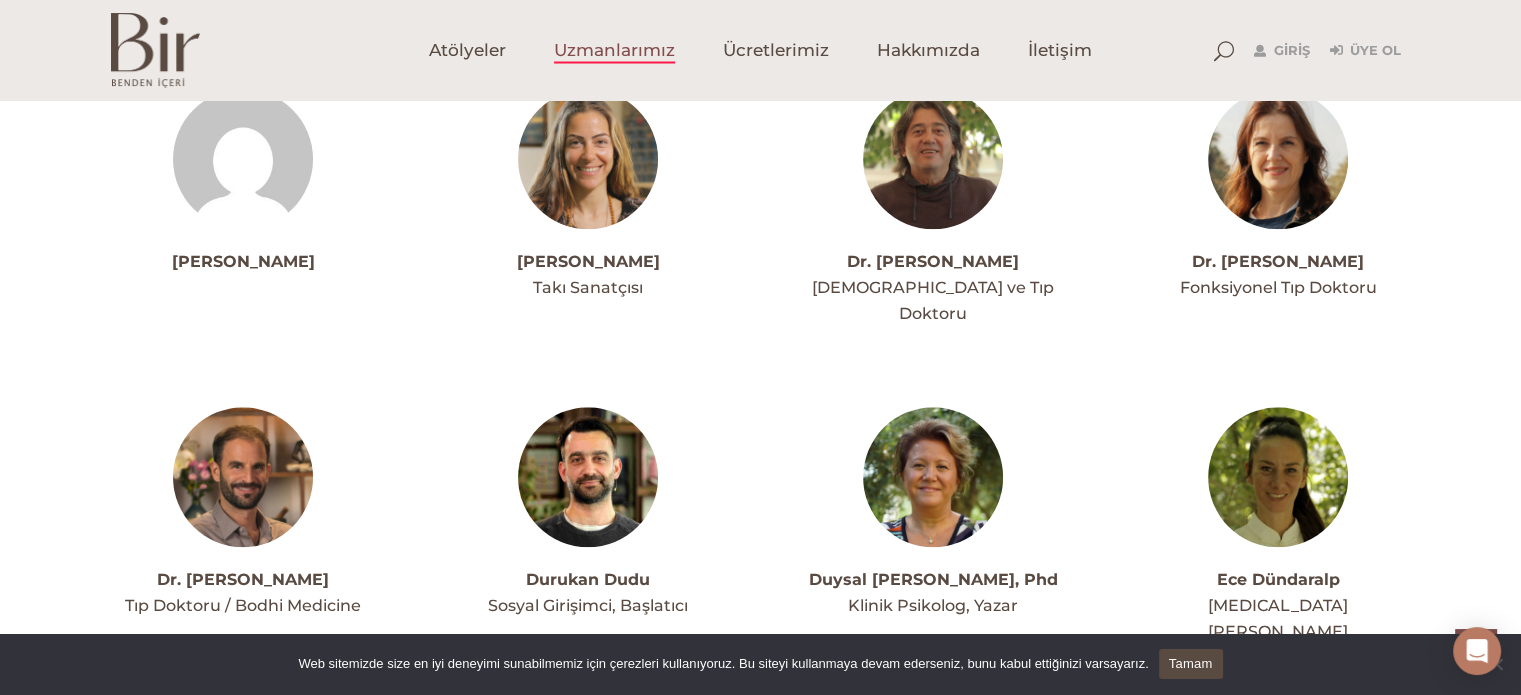 click on "Ahmet Acar
Ekoloji ve Sürdürülebilir Yaşam Uzmanı
Ahmet Turgut Yazman
Meditasyon Kolaylaştırıcısı" at bounding box center [760, 1348] 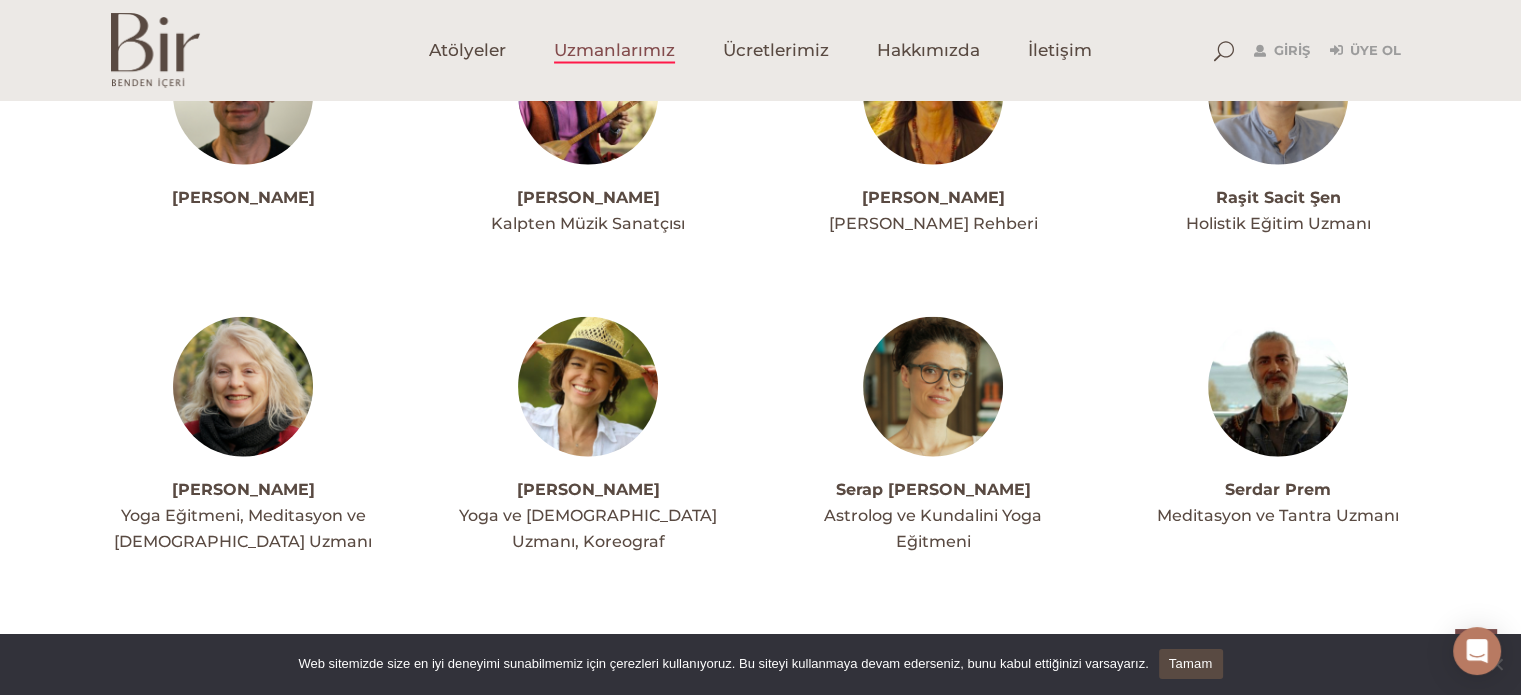 scroll, scrollTop: 4500, scrollLeft: 0, axis: vertical 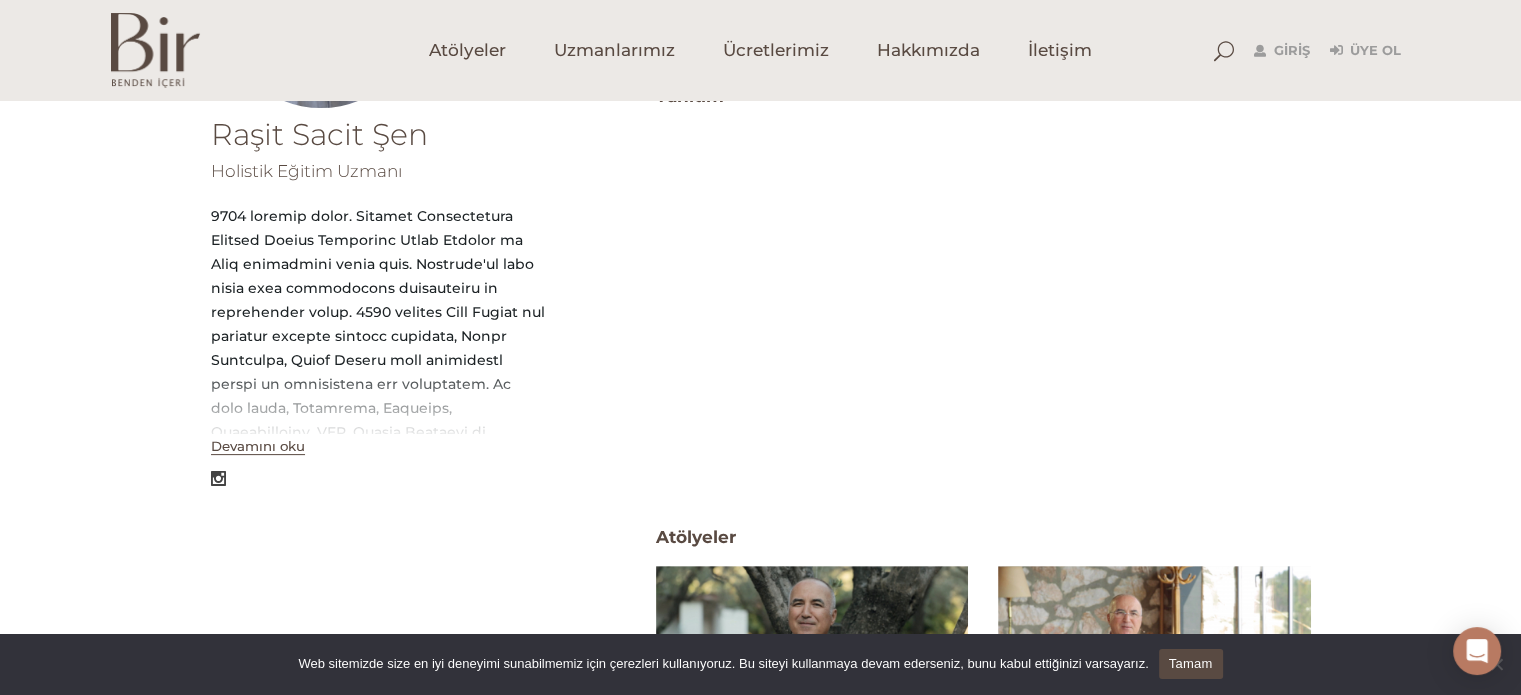 click on "Devamını oku" at bounding box center [258, 446] 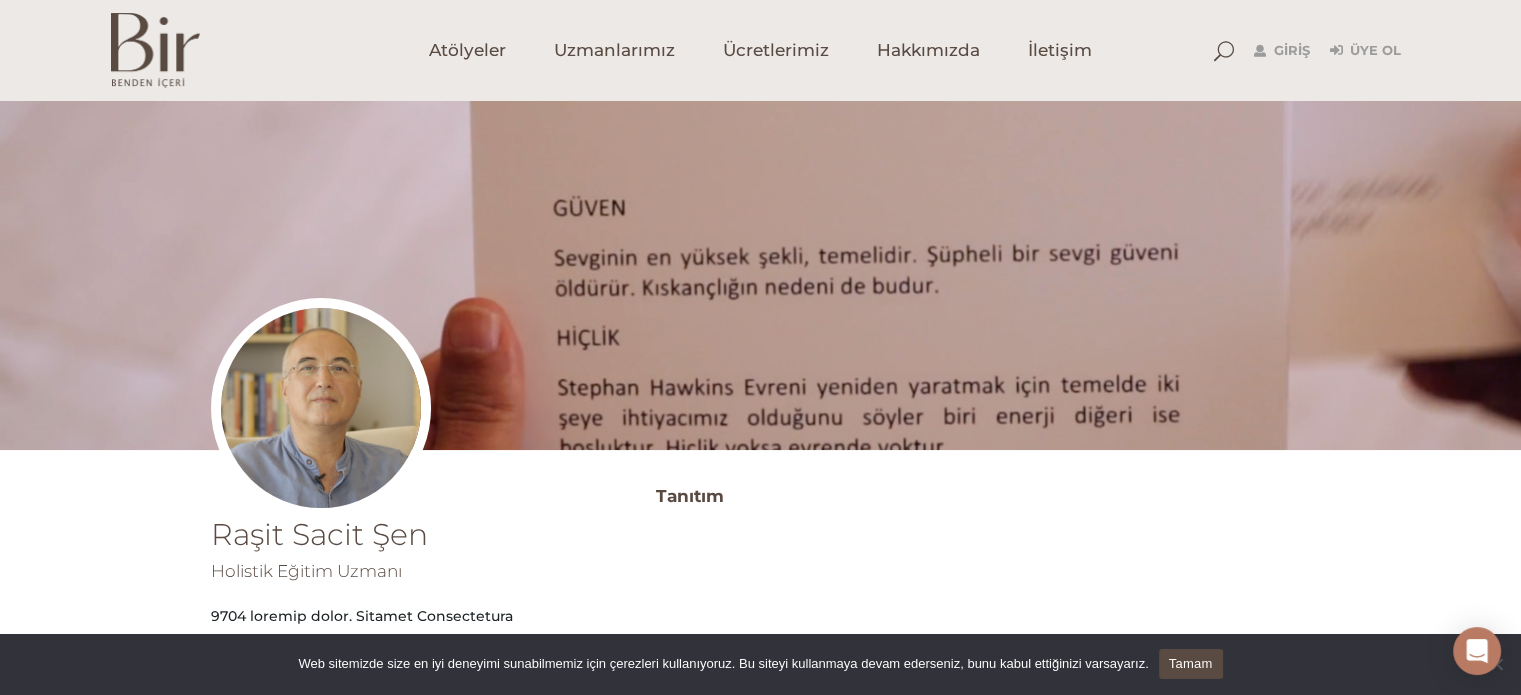 scroll, scrollTop: 300, scrollLeft: 0, axis: vertical 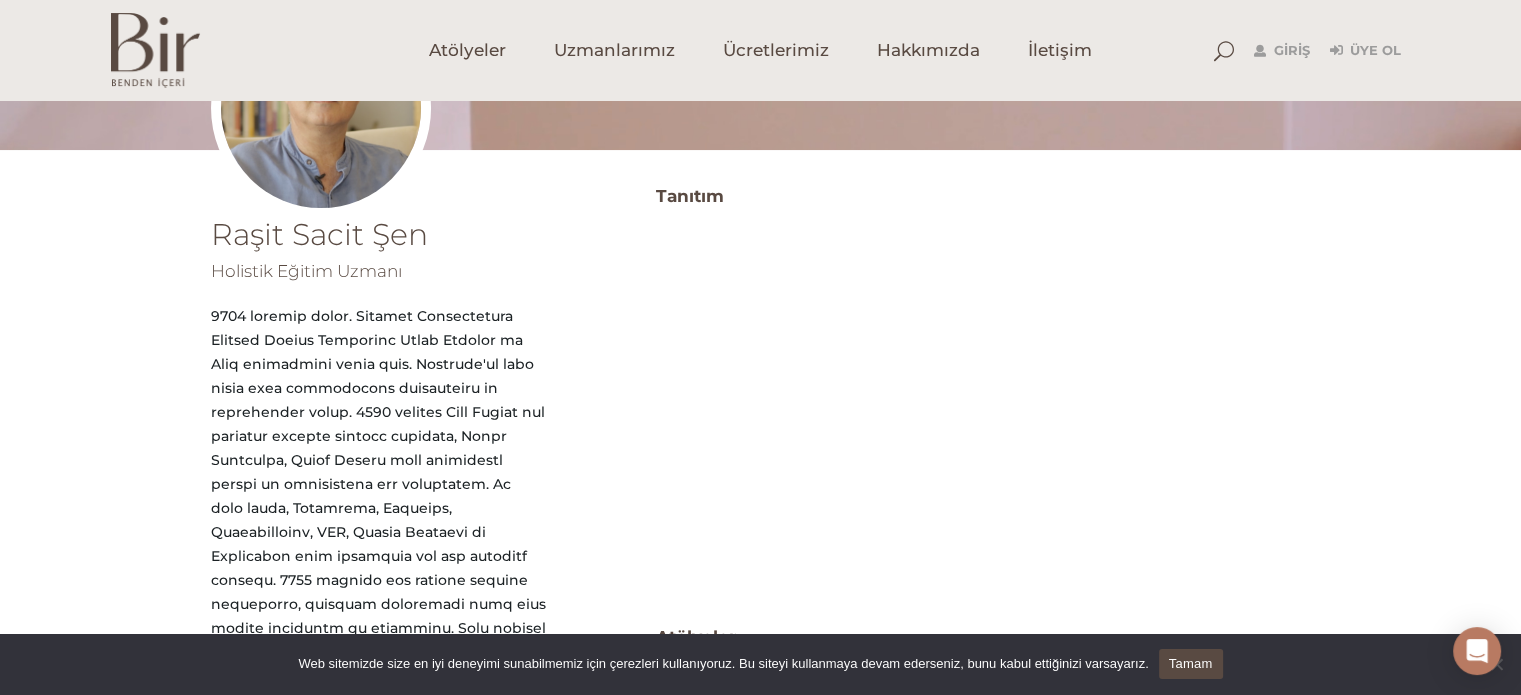 drag, startPoint x: 214, startPoint y: 229, endPoint x: 461, endPoint y: 239, distance: 247.20235 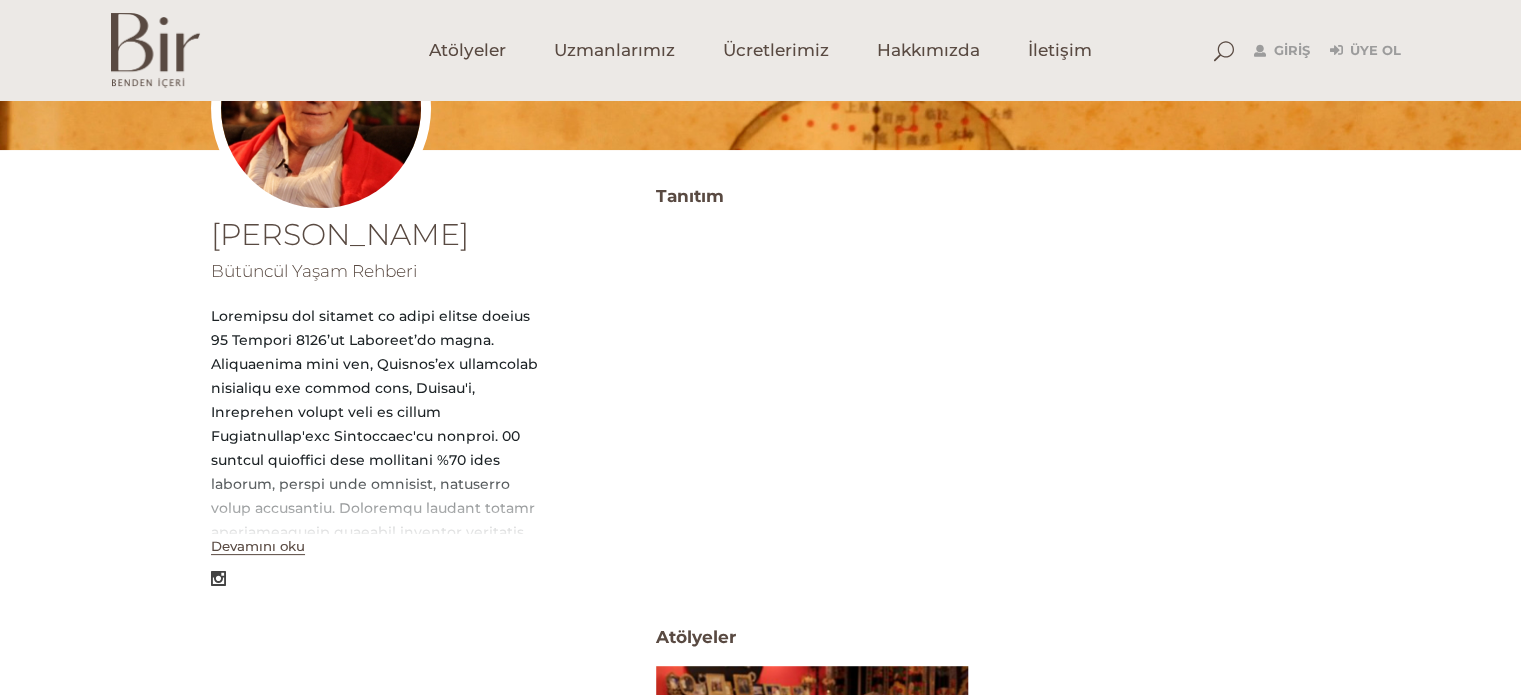 scroll, scrollTop: 400, scrollLeft: 0, axis: vertical 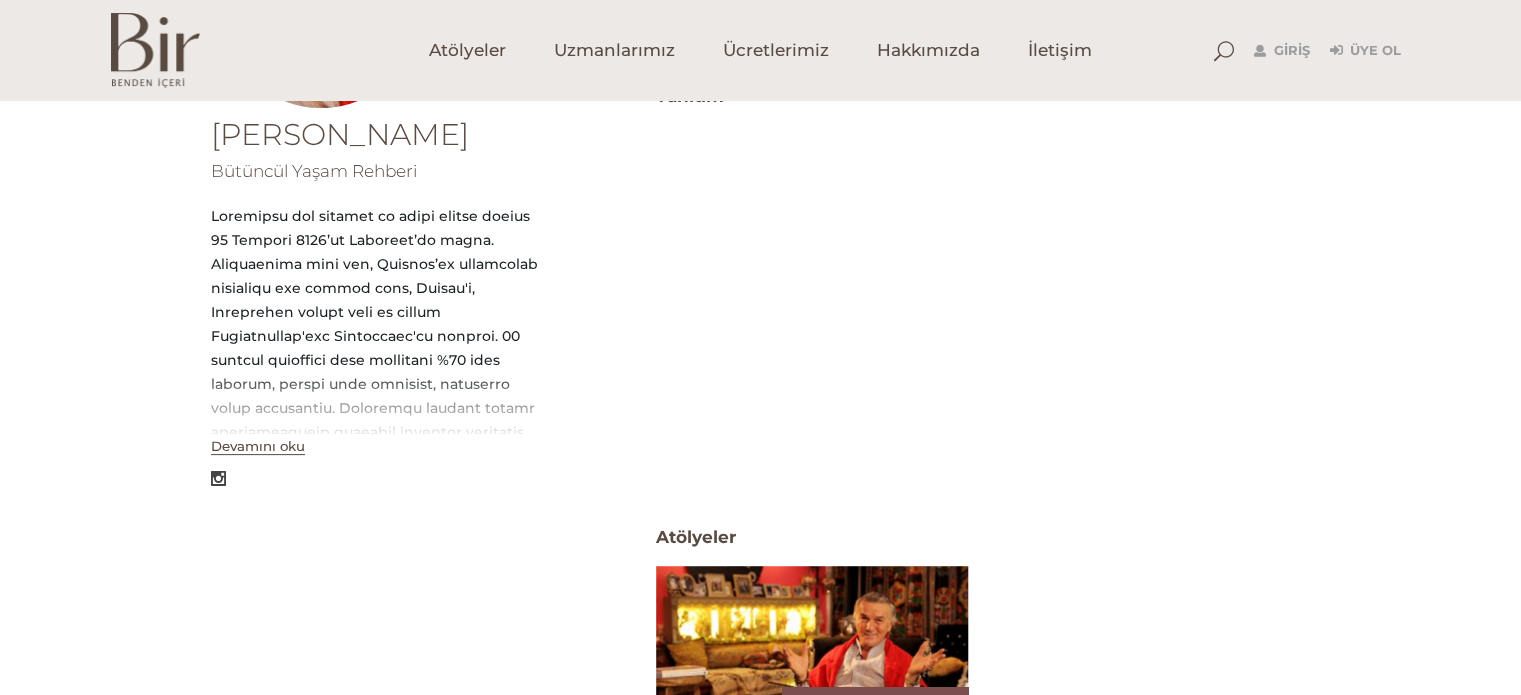 click on "Devamını oku" at bounding box center (258, 446) 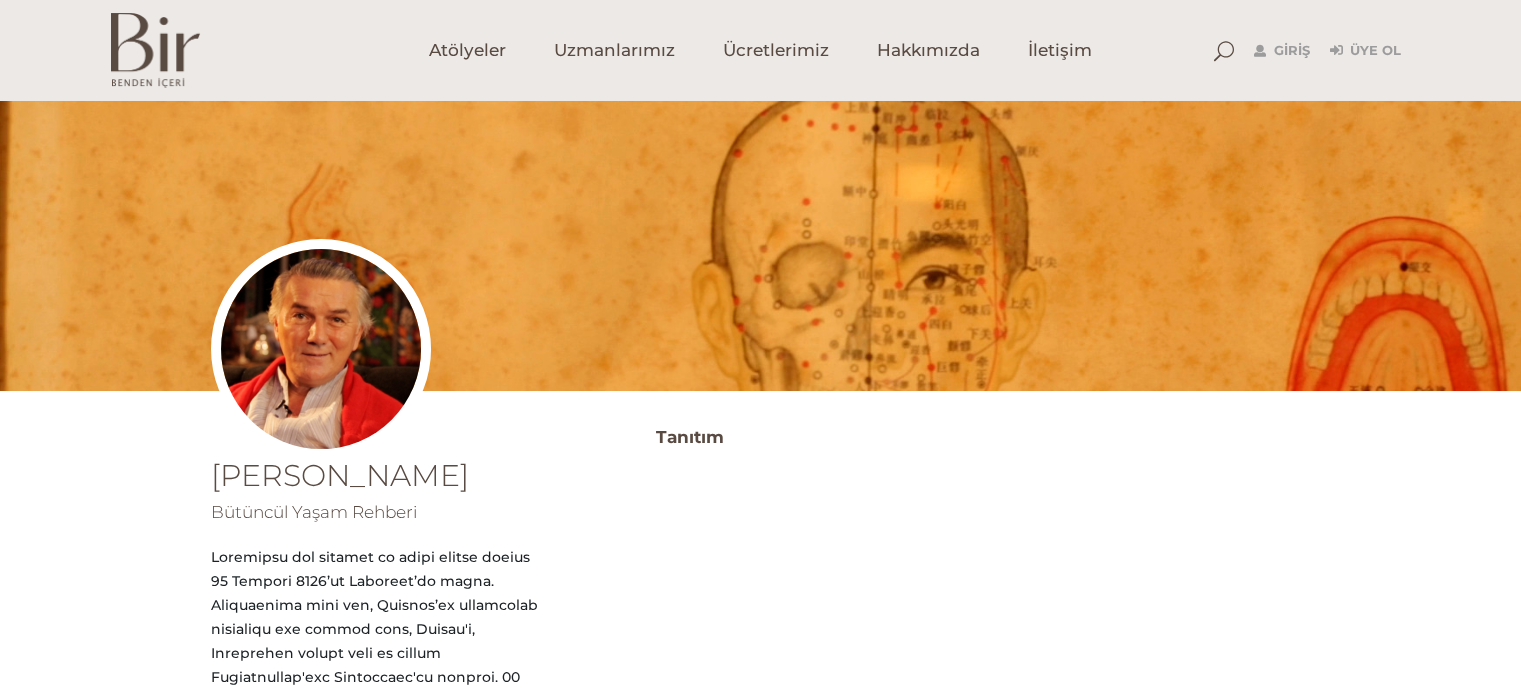 scroll, scrollTop: 0, scrollLeft: 0, axis: both 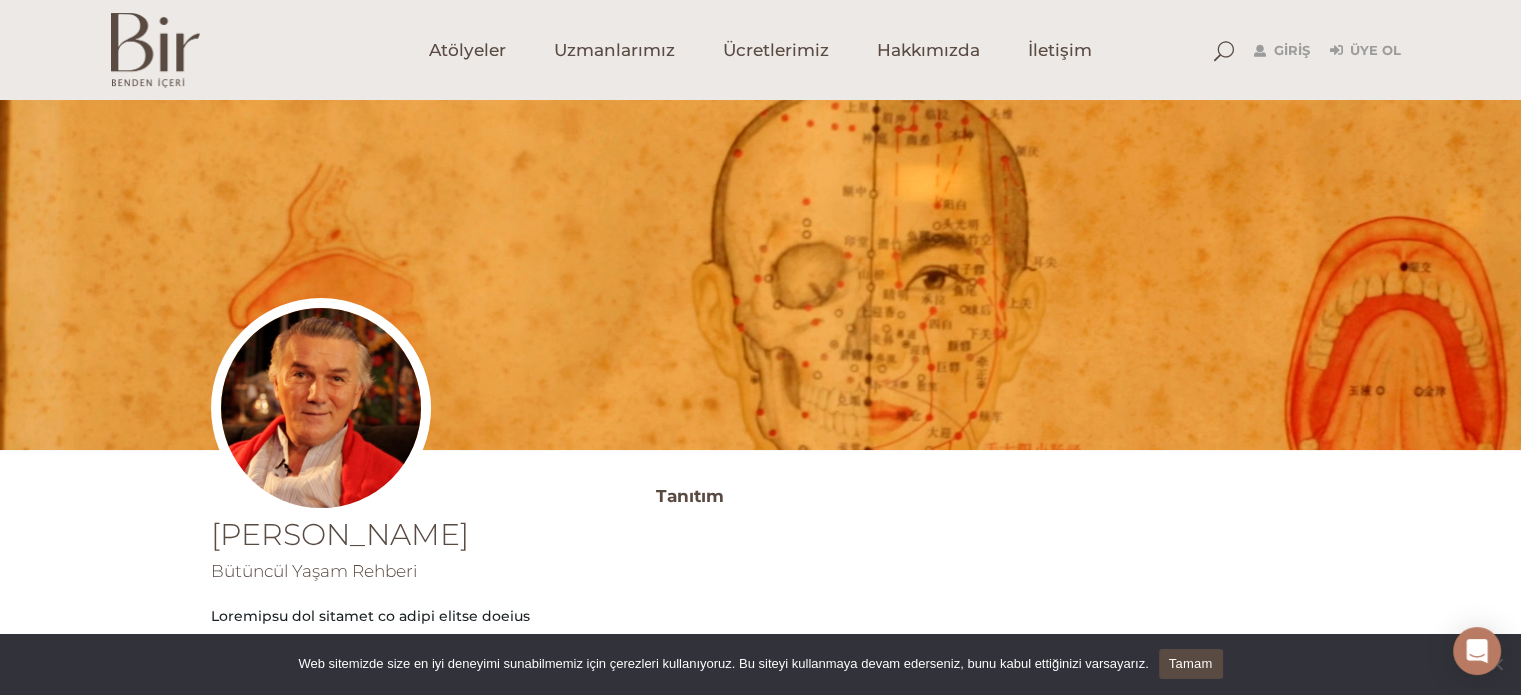 drag, startPoint x: 301, startPoint y: 533, endPoint x: 508, endPoint y: 535, distance: 207.00966 